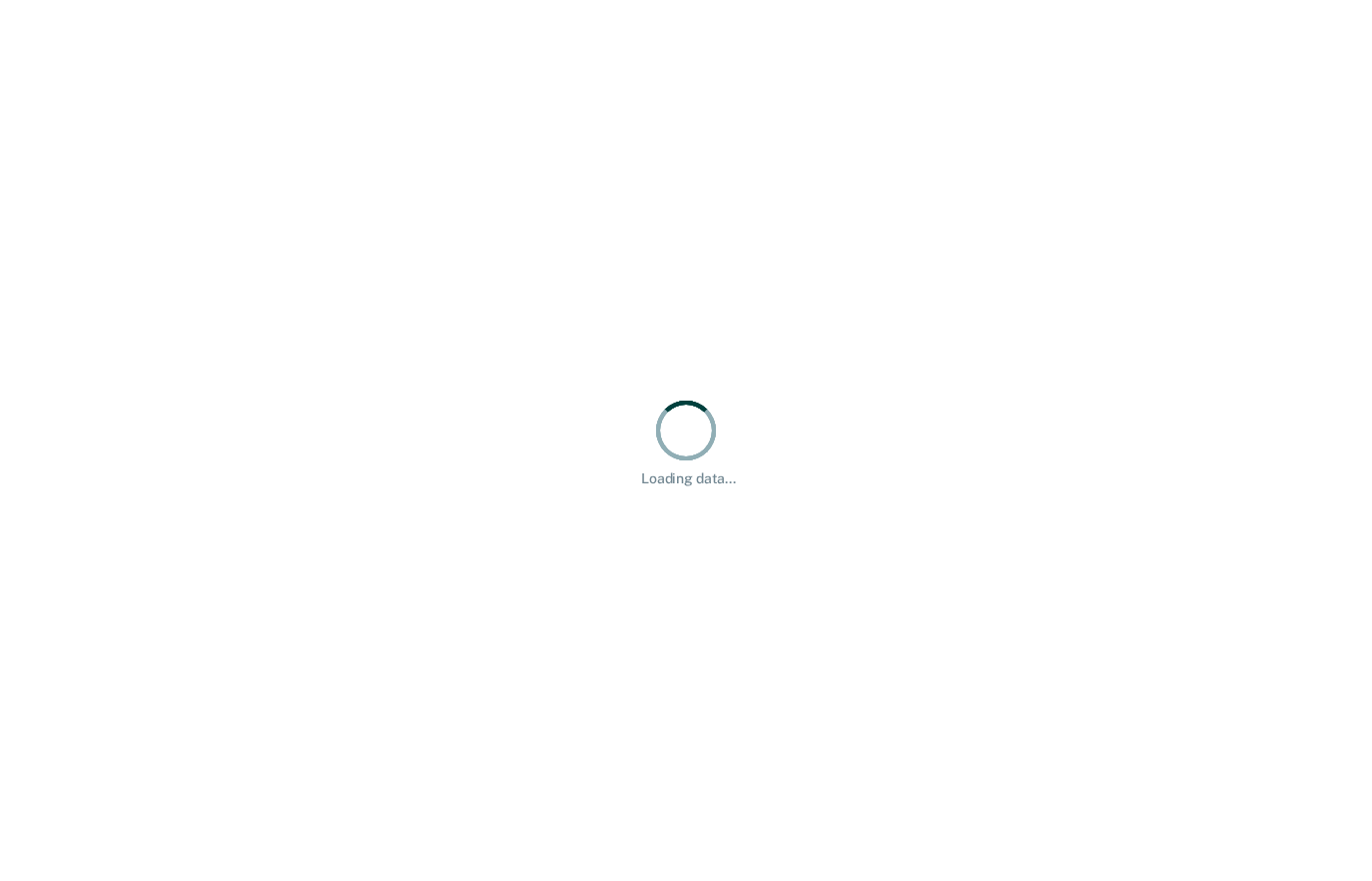 scroll, scrollTop: 0, scrollLeft: 0, axis: both 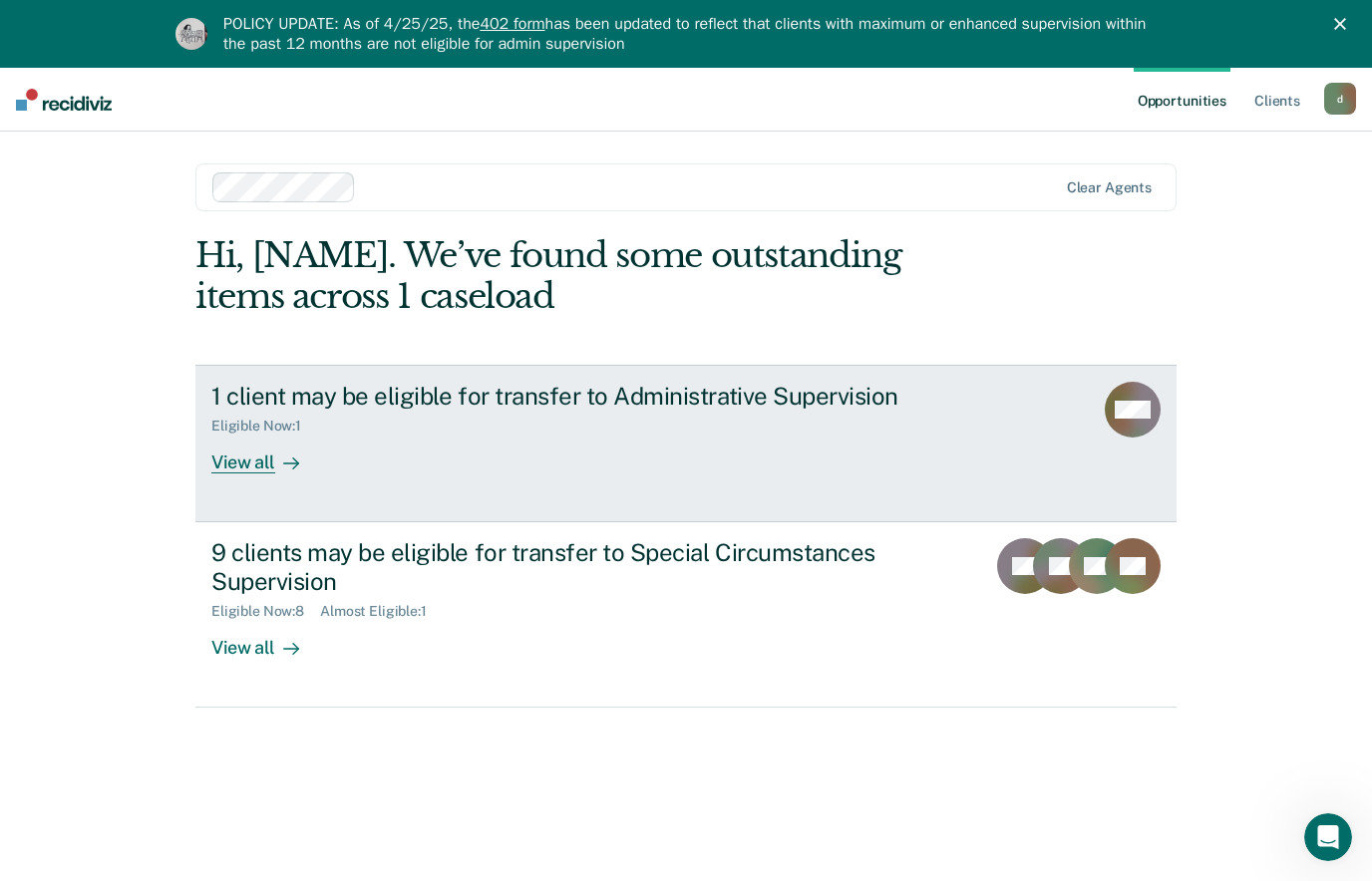 click on "1 client may be eligible for transfer to Administrative Supervision" at bounding box center (561, 396) 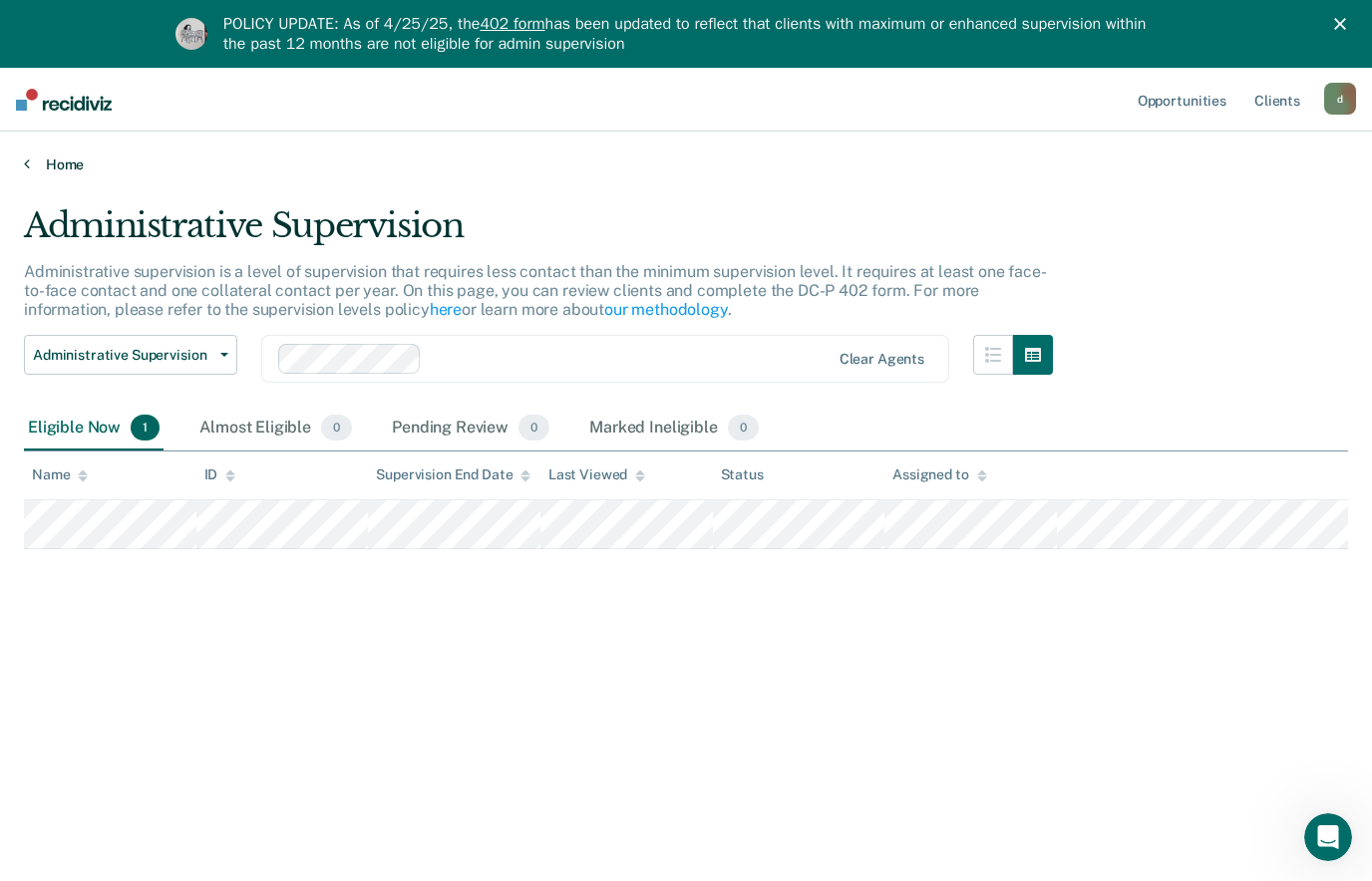 click on "Home" at bounding box center (686, 164) 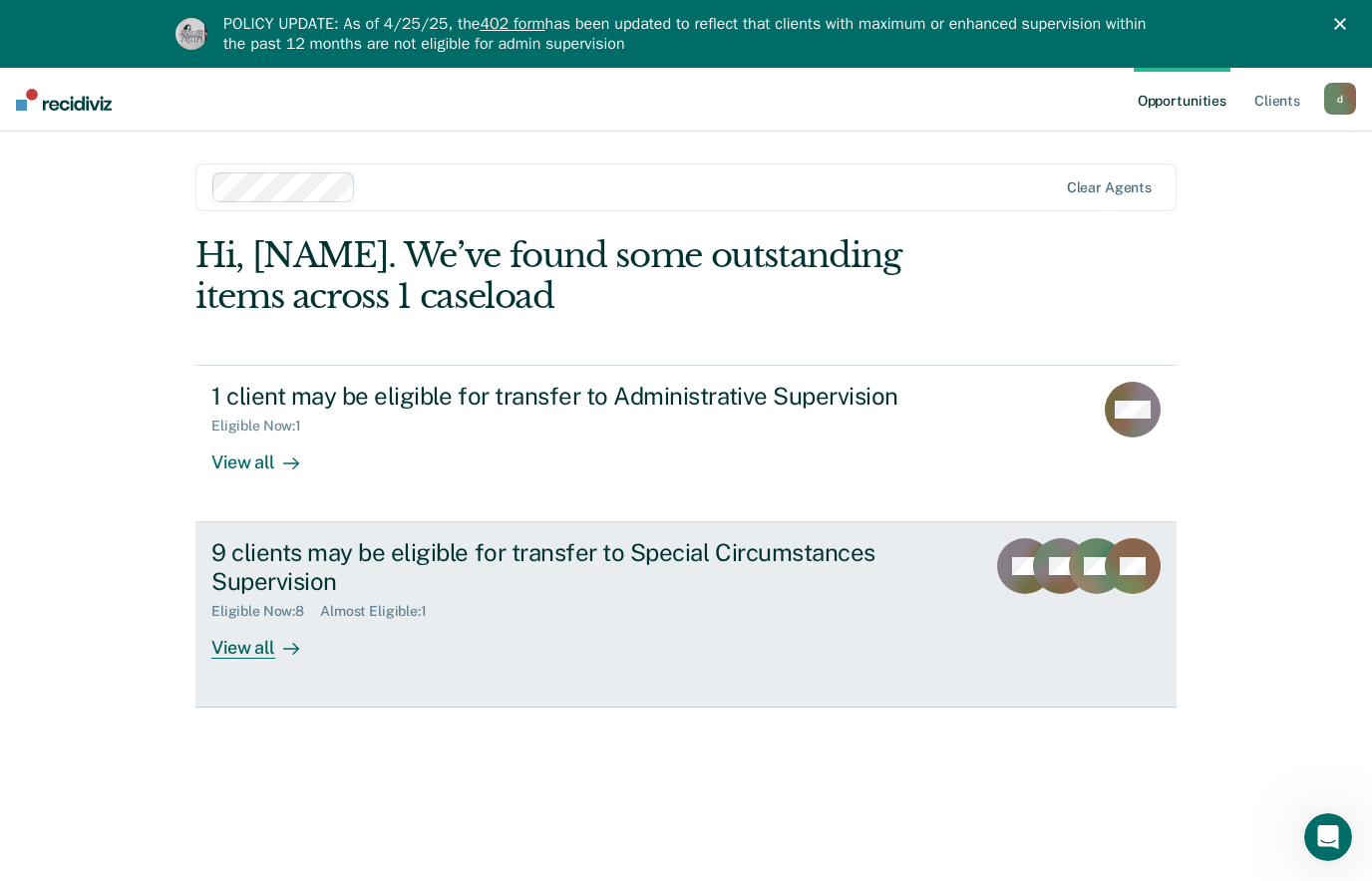 click 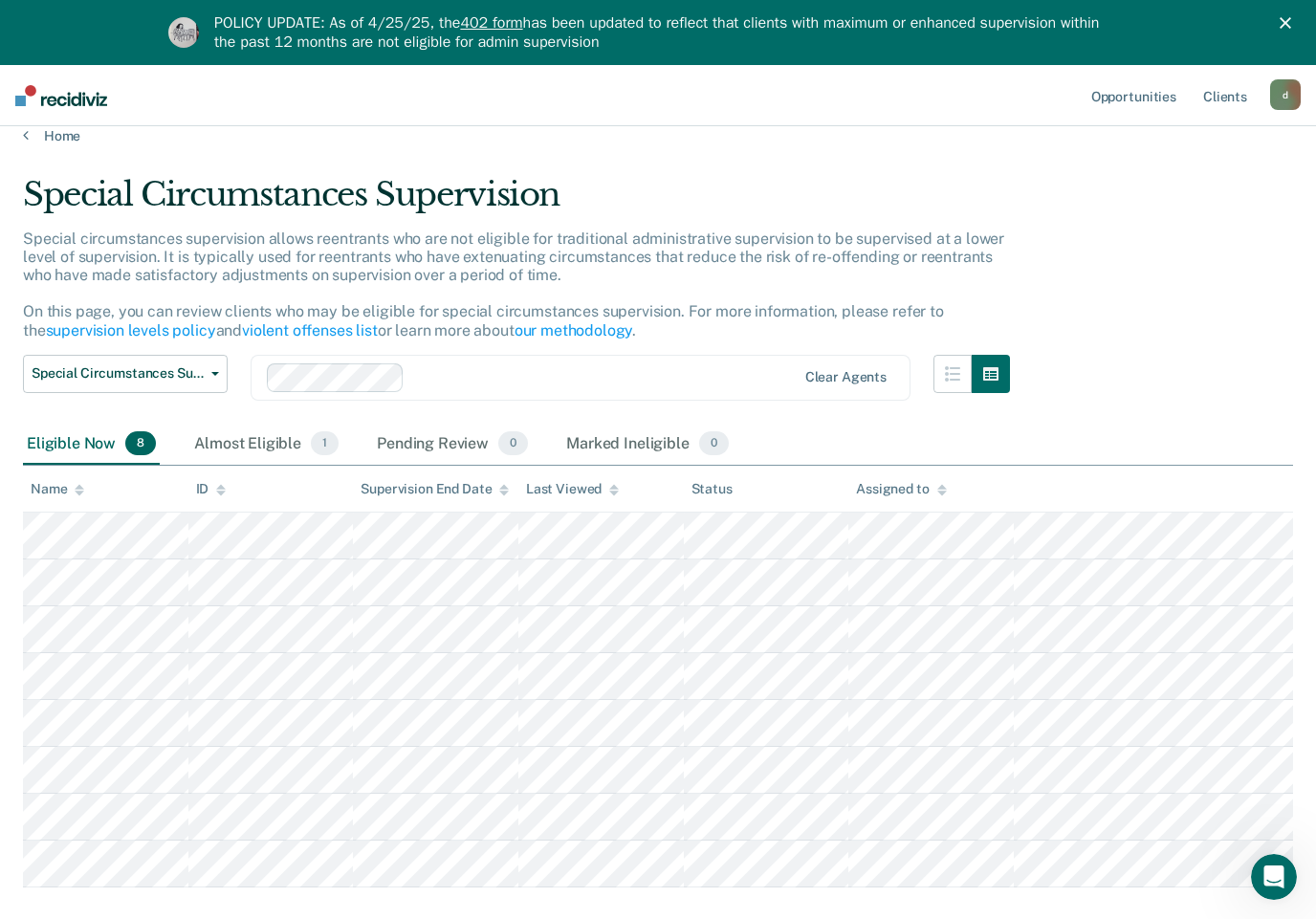 scroll, scrollTop: 27, scrollLeft: 0, axis: vertical 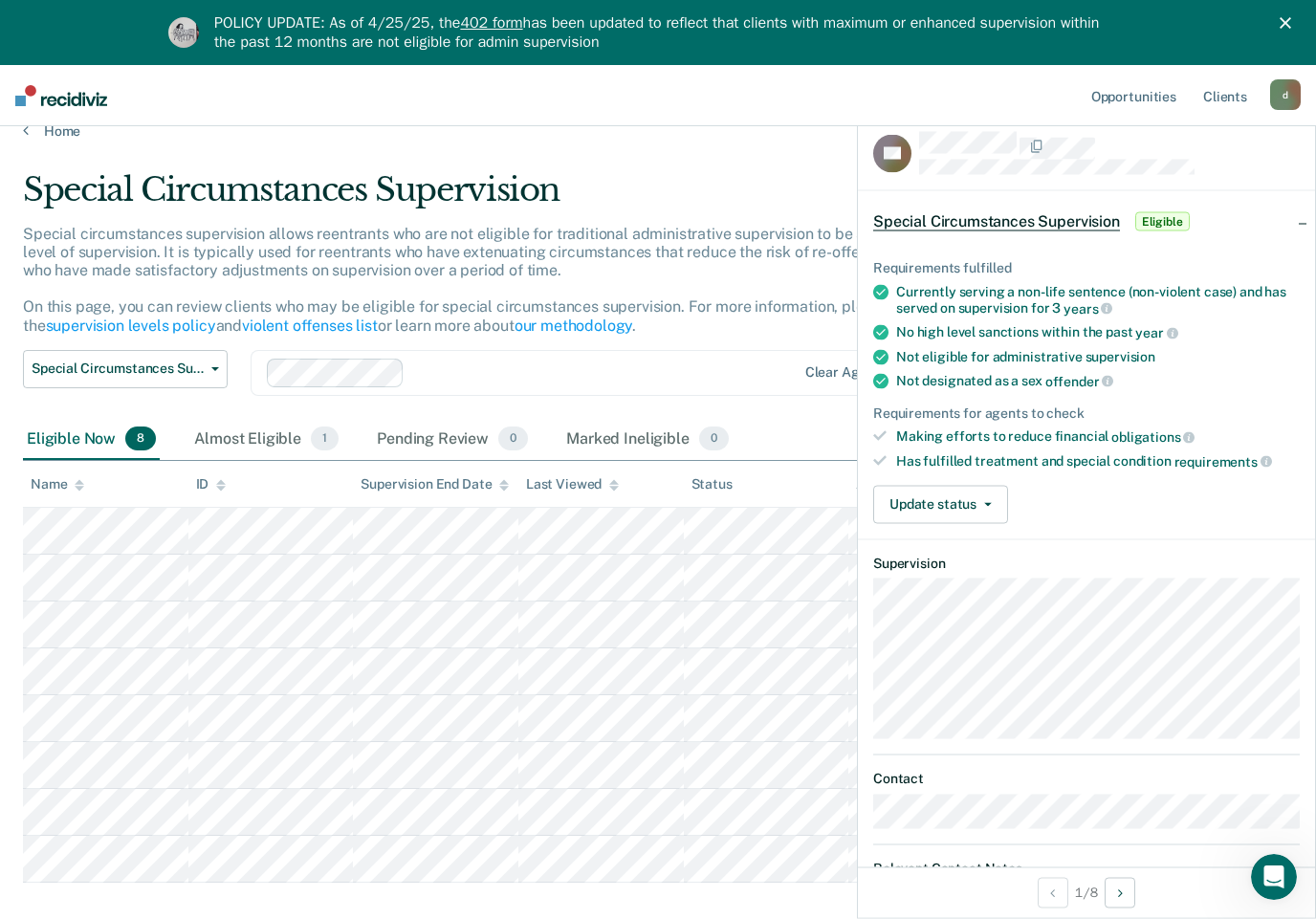 click on "Special circumstances supervision allows reentrants who are not eligible for traditional administrative supervision to be supervised at a lower level of supervision. It is typically used for reentrants who have extenuating circumstances that reduce the risk of re-offending or reentrants who have made satisfactory adjustments on supervision over a period of time. On this page, you can review clients who may be eligible for special circumstances supervision. For more information, please refer to the  supervision levels policy  and  violent offenses list  or learn more about  our methodology ." at bounding box center [516, 287] 